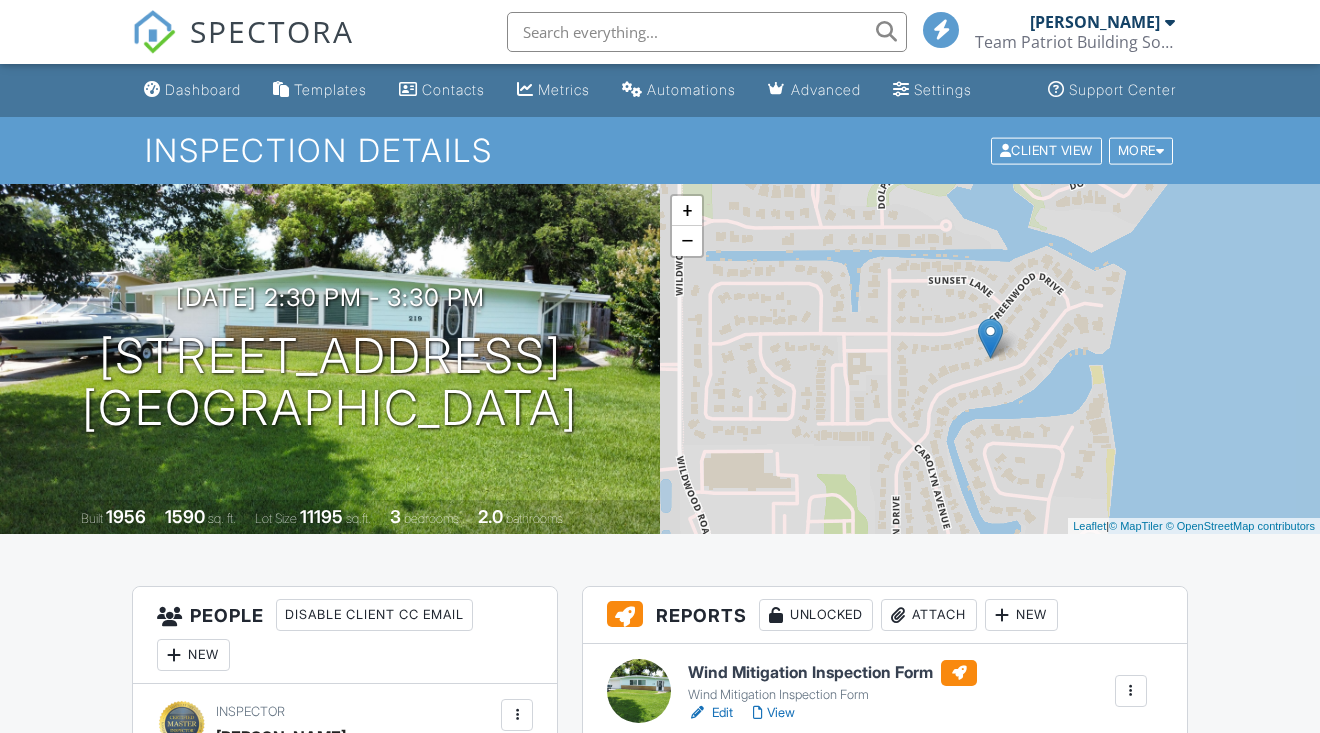 scroll, scrollTop: 0, scrollLeft: 0, axis: both 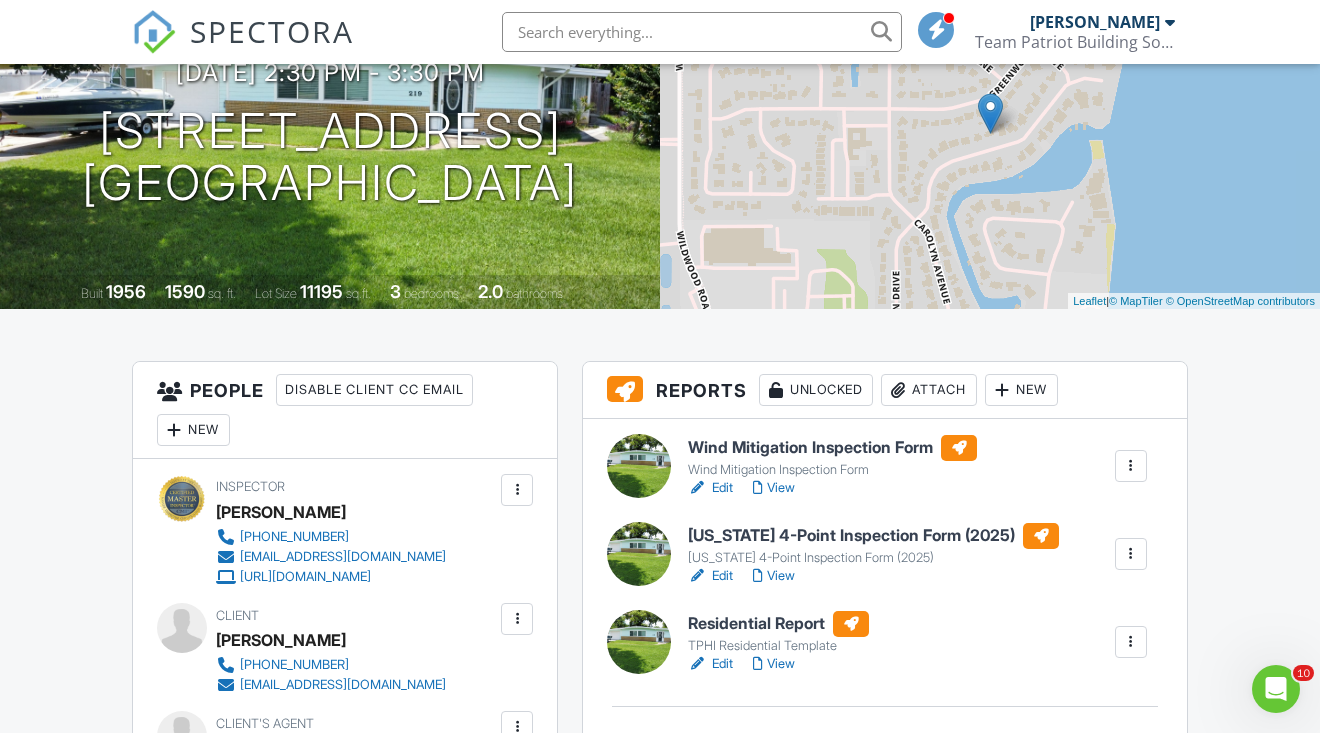click on "View" at bounding box center [774, 664] 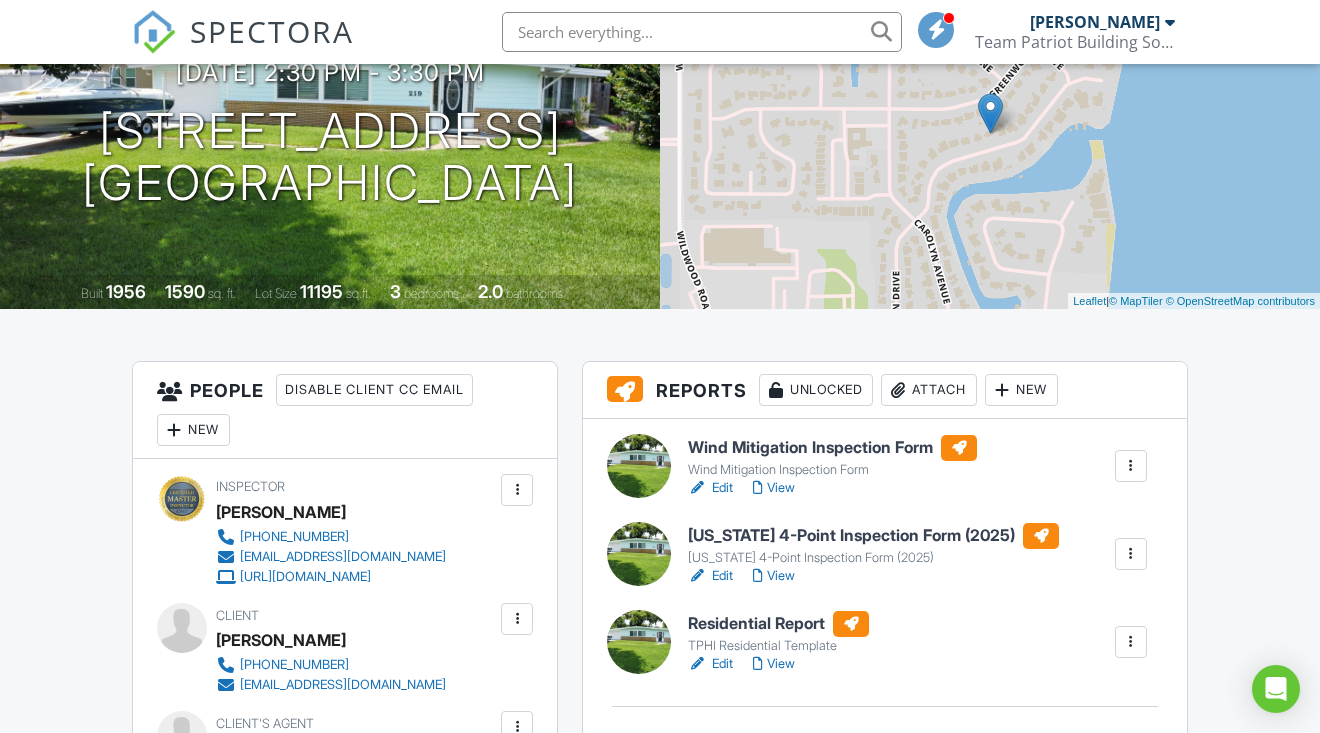 scroll, scrollTop: 225, scrollLeft: 0, axis: vertical 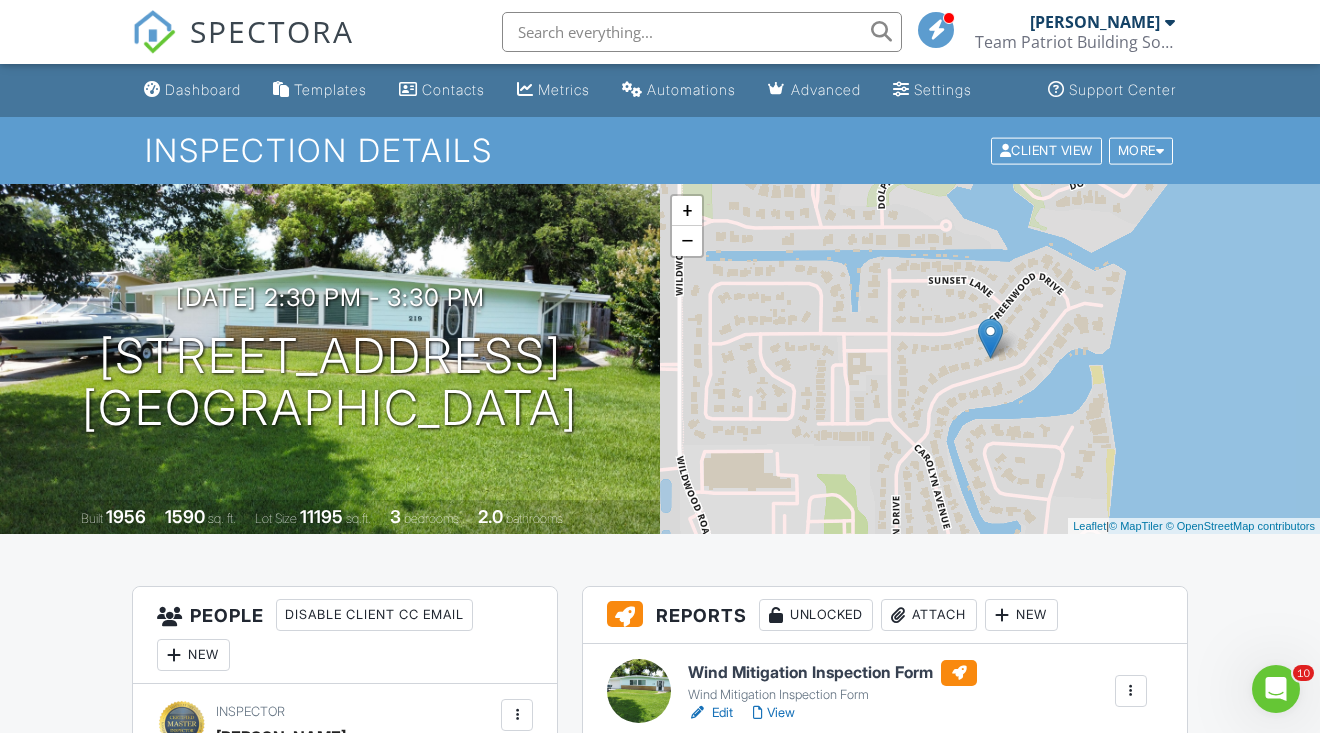 click on "SPECTORA" at bounding box center (272, 31) 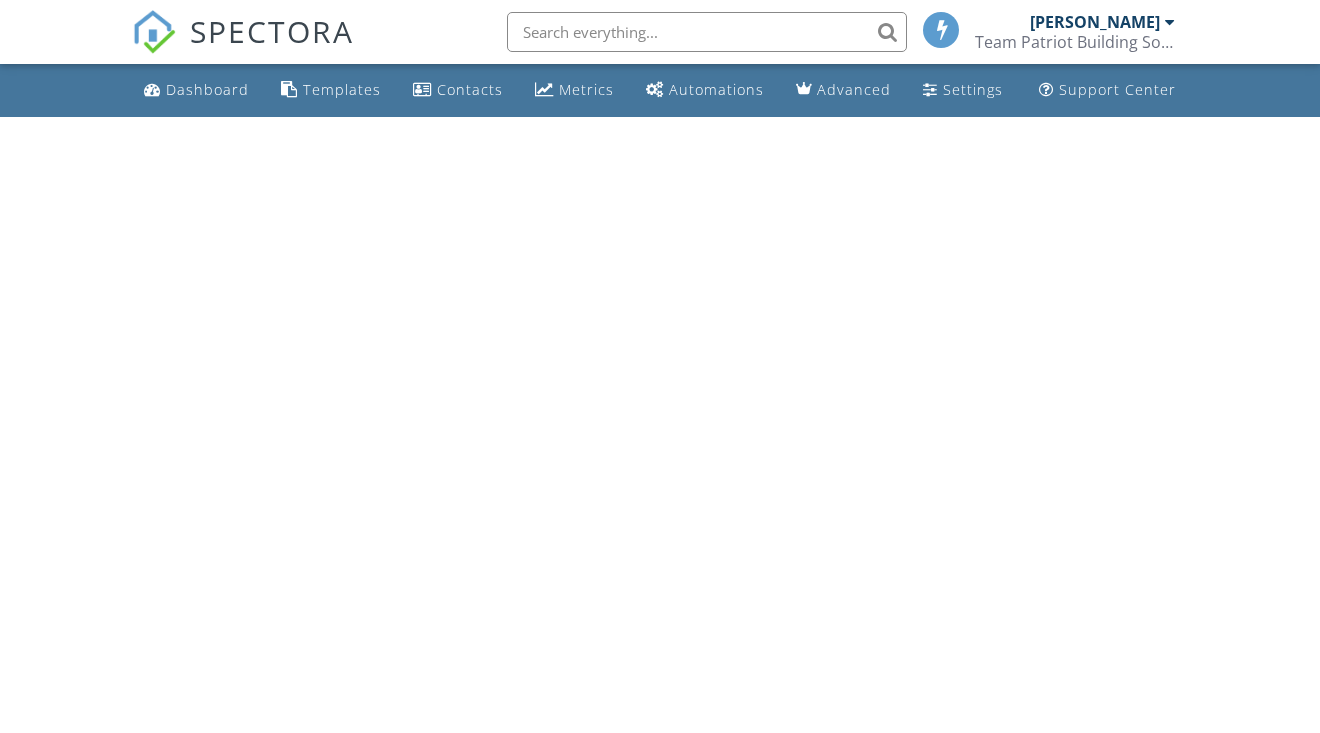 scroll, scrollTop: 0, scrollLeft: 0, axis: both 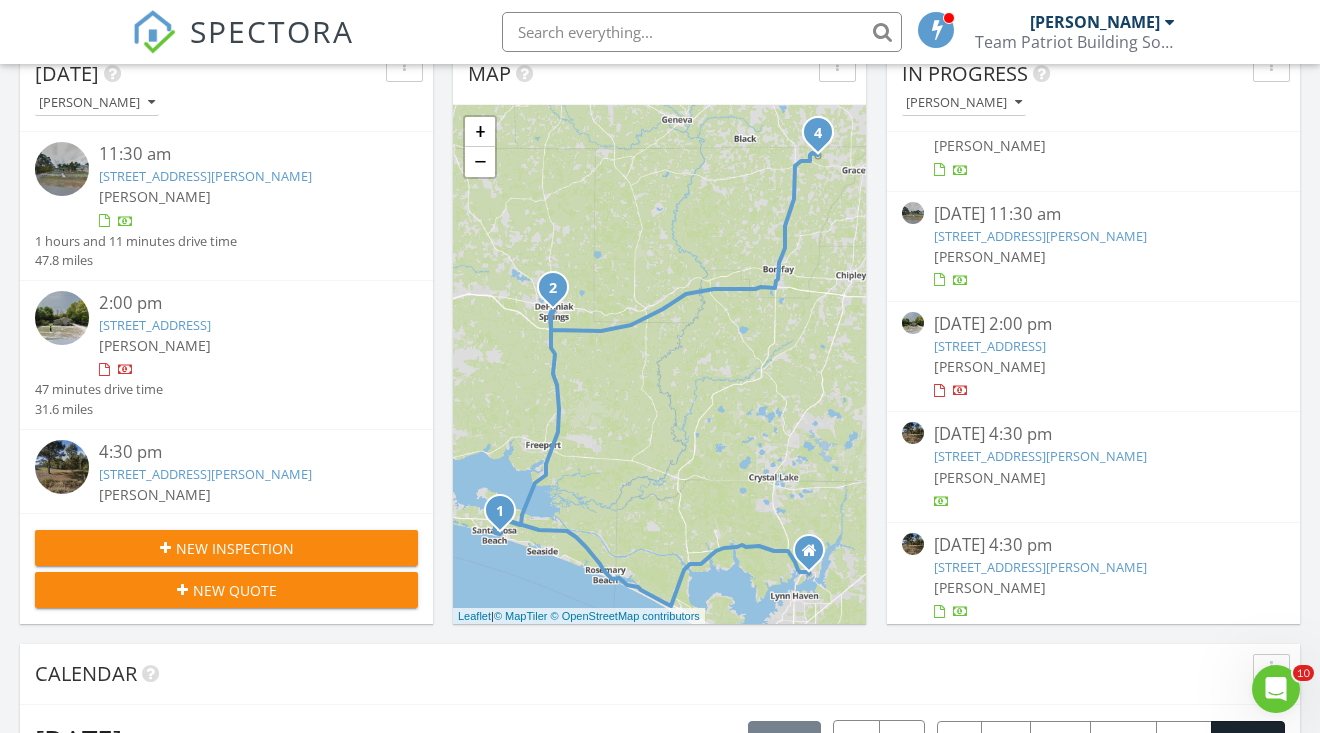 click on "[PERSON_NAME]" at bounding box center [990, 477] 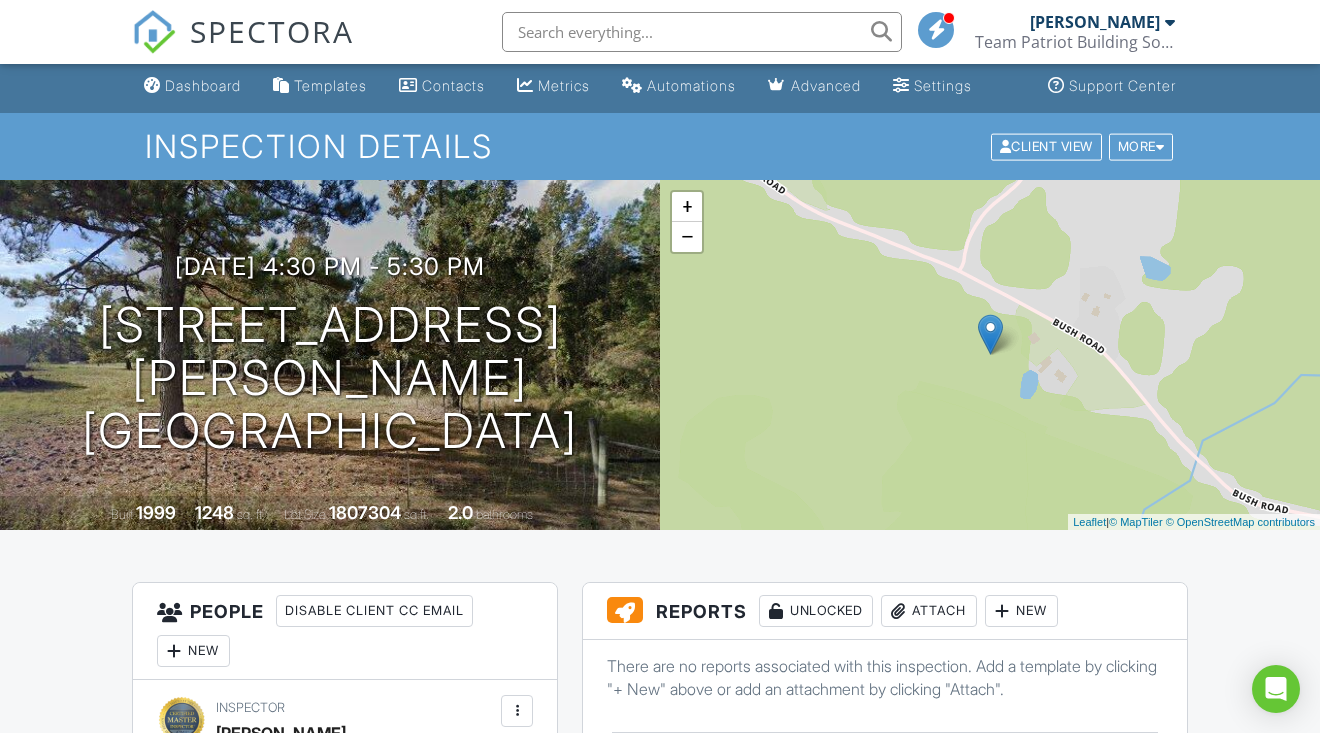 scroll, scrollTop: 132, scrollLeft: 0, axis: vertical 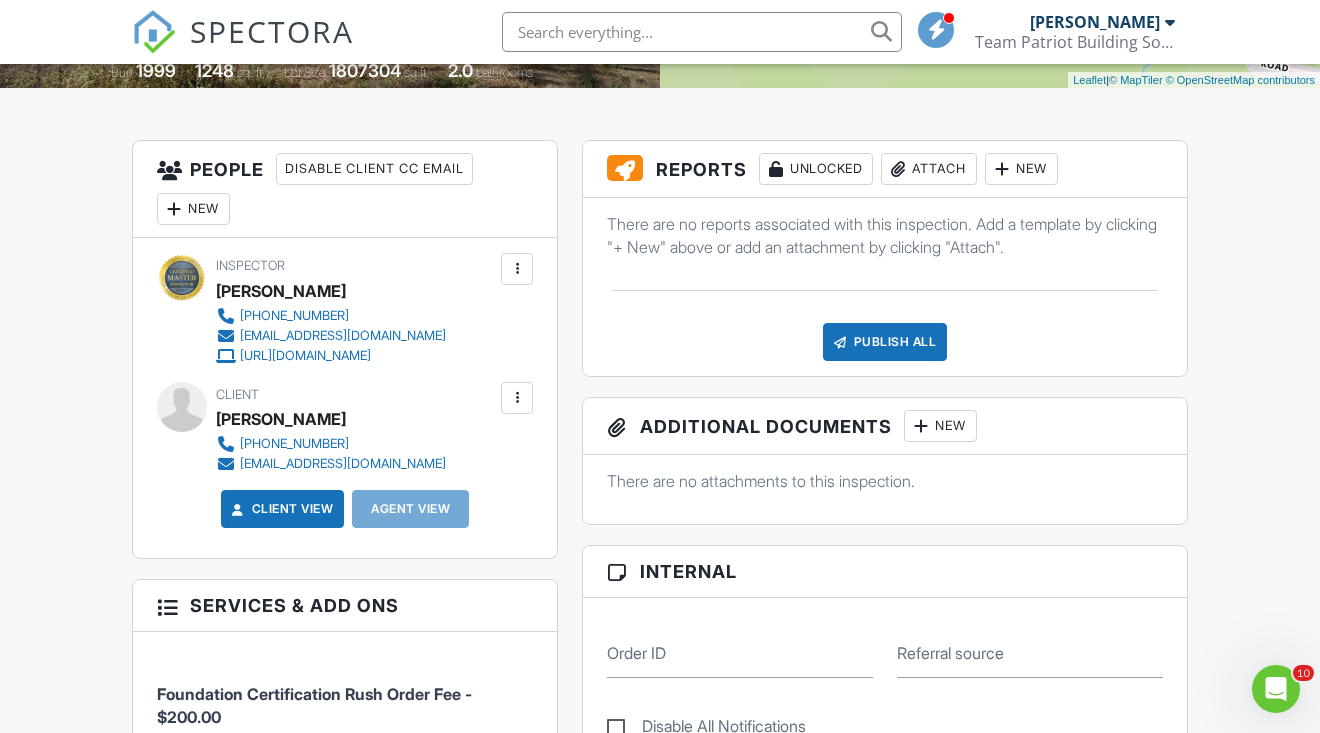 click on "Publish All" at bounding box center (885, 342) 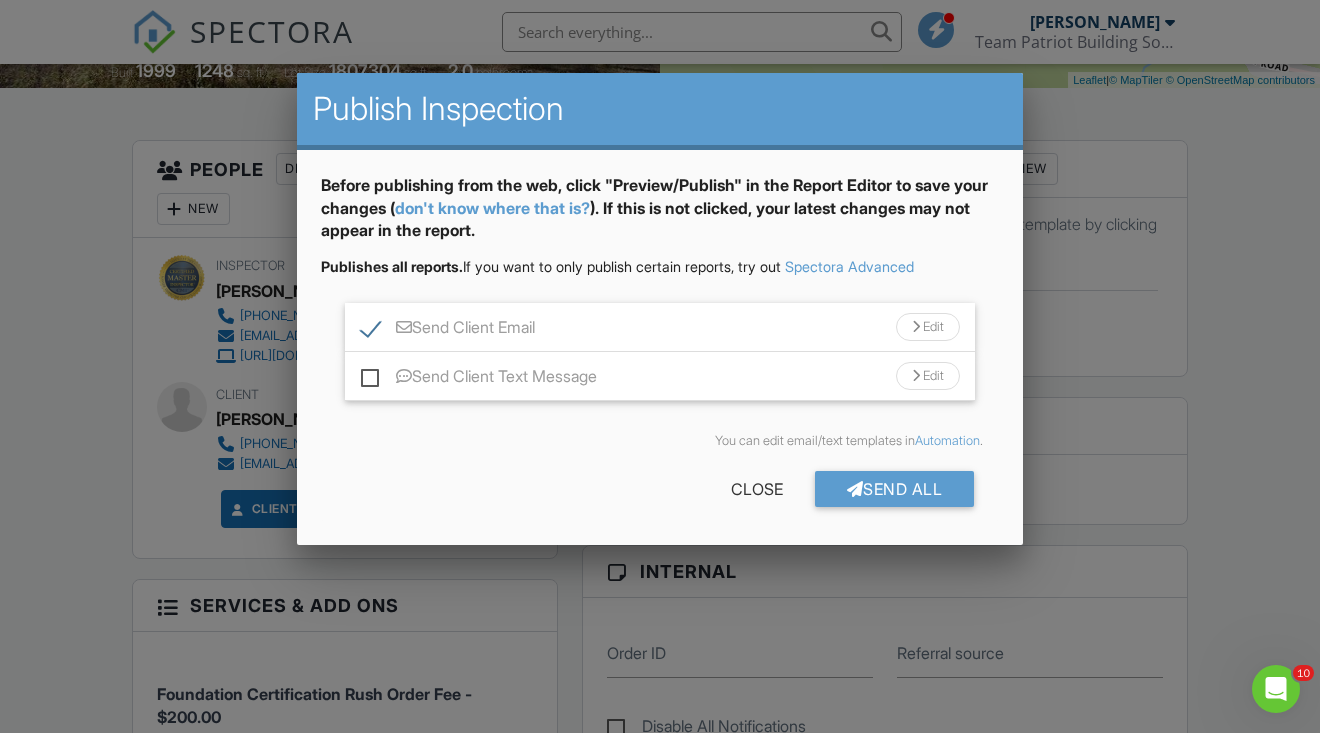 click on "Send Client Email" at bounding box center (448, 330) 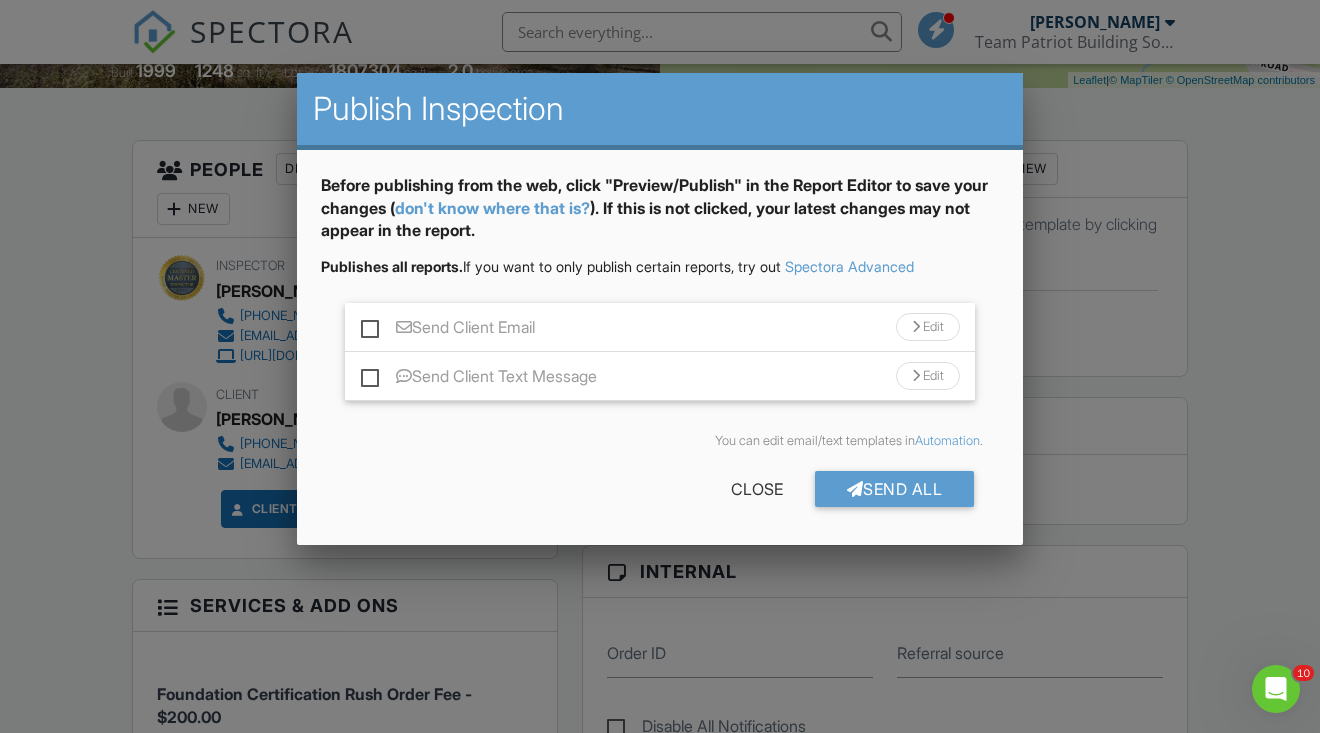 click on "Send All
Close" at bounding box center (660, 493) 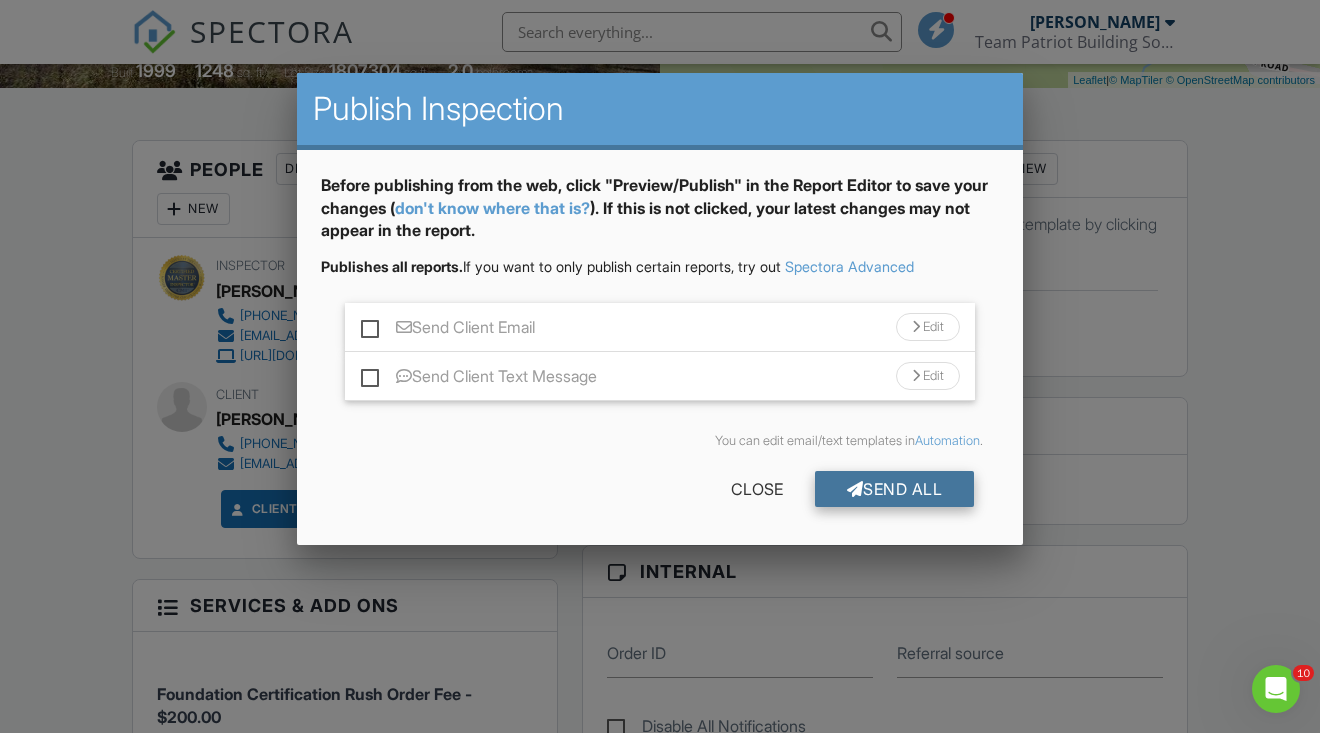 click on "Send All" at bounding box center (895, 489) 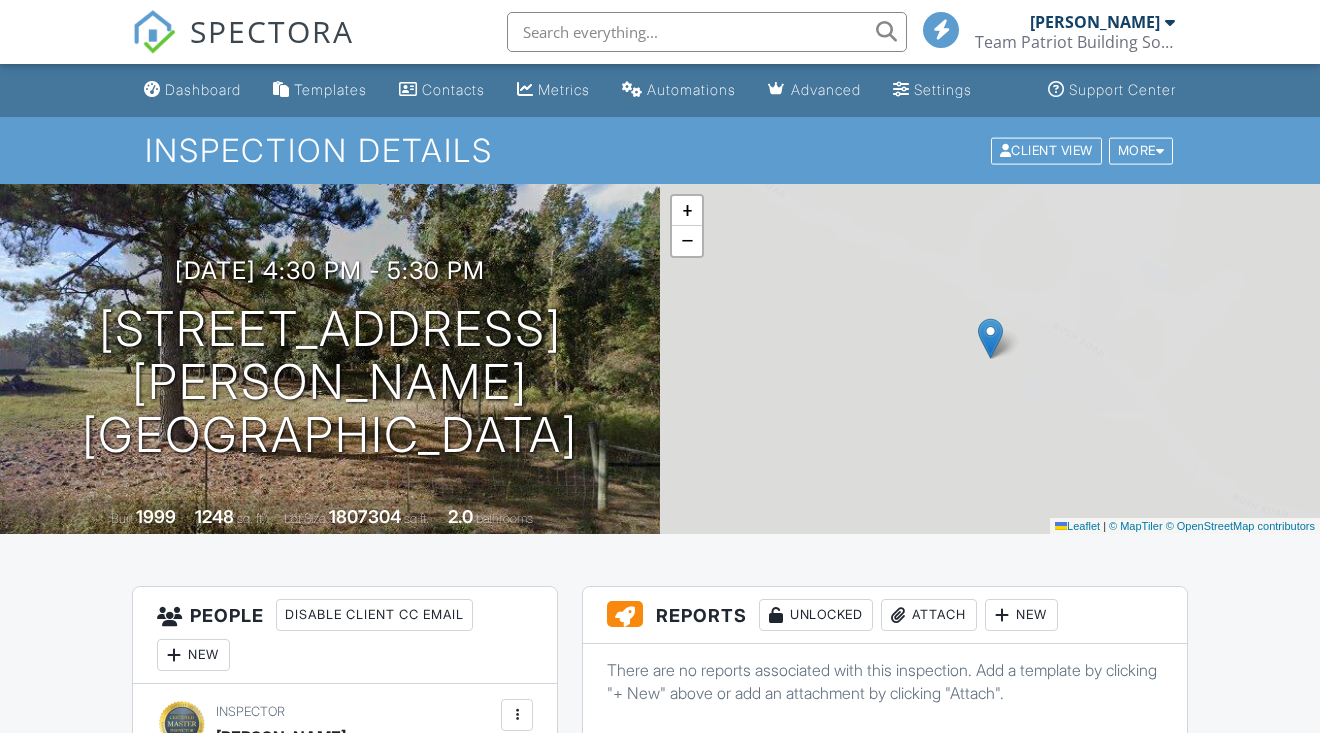 scroll, scrollTop: 0, scrollLeft: 0, axis: both 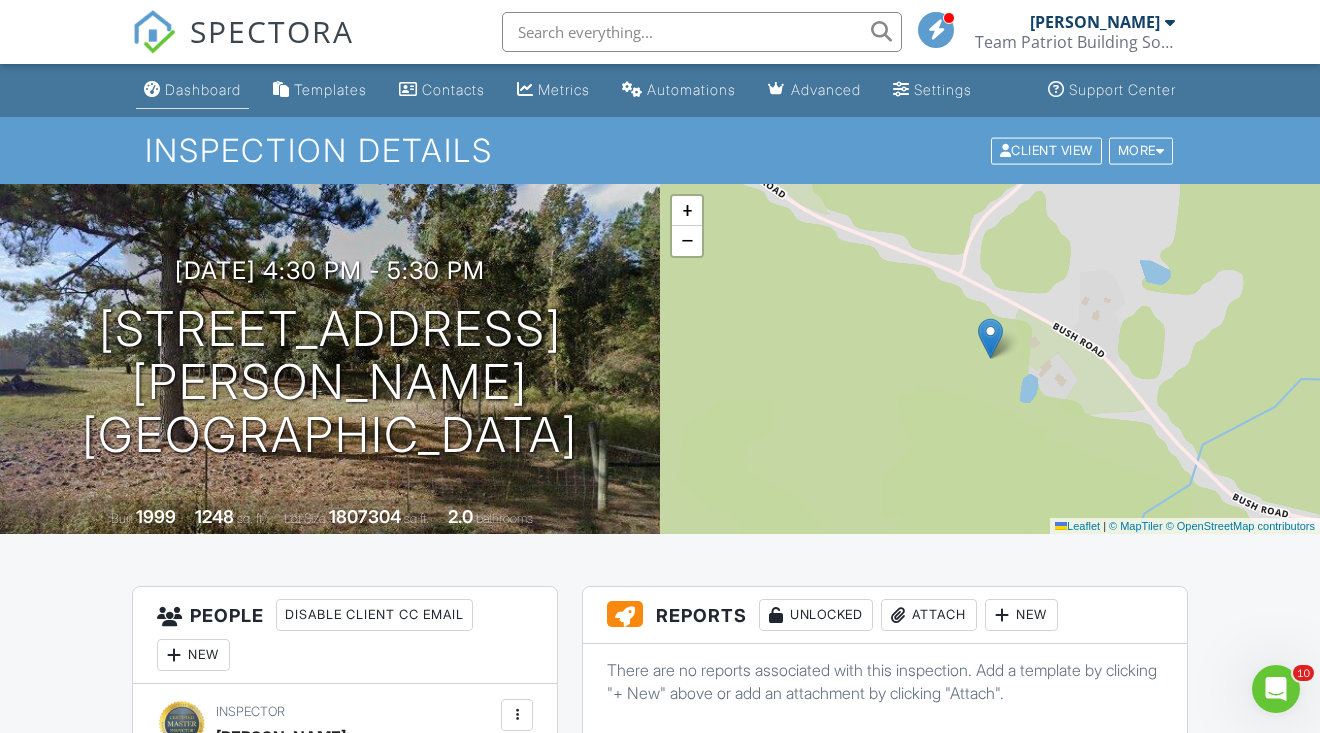 click on "Dashboard" at bounding box center [203, 89] 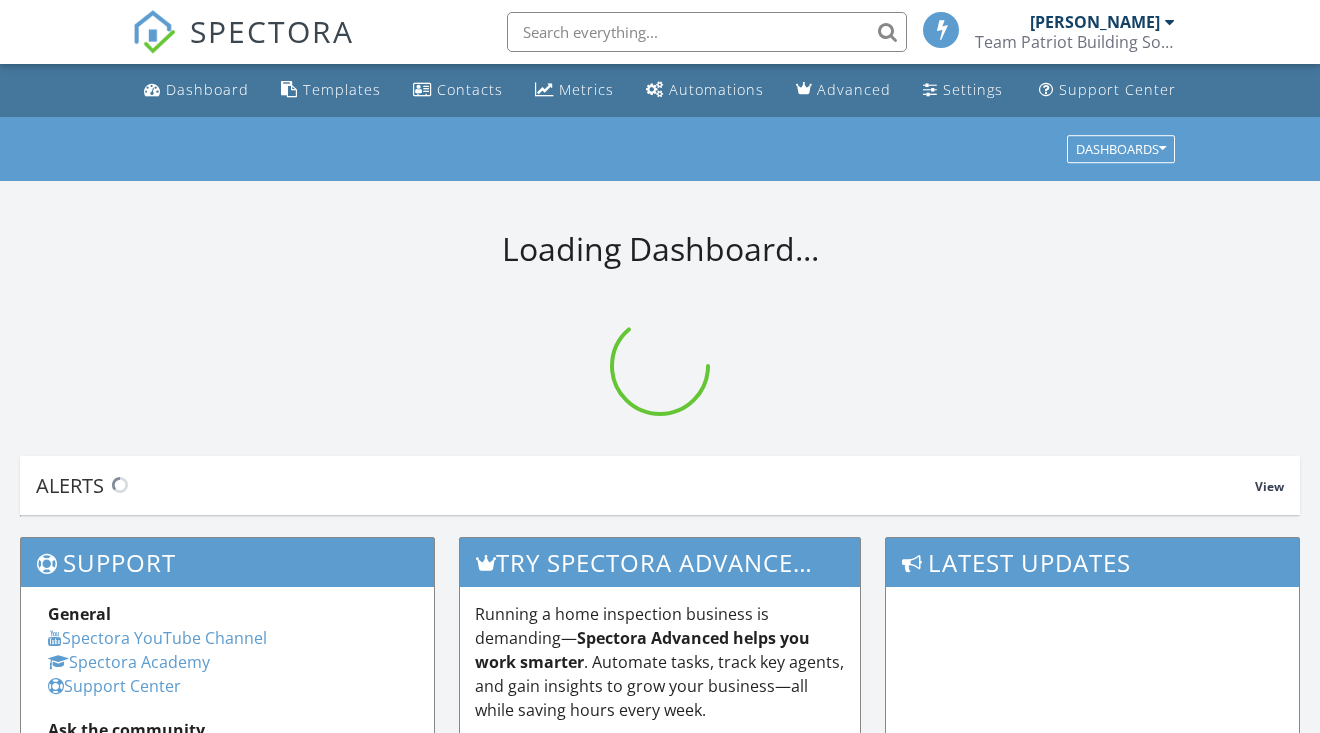 scroll, scrollTop: 0, scrollLeft: 0, axis: both 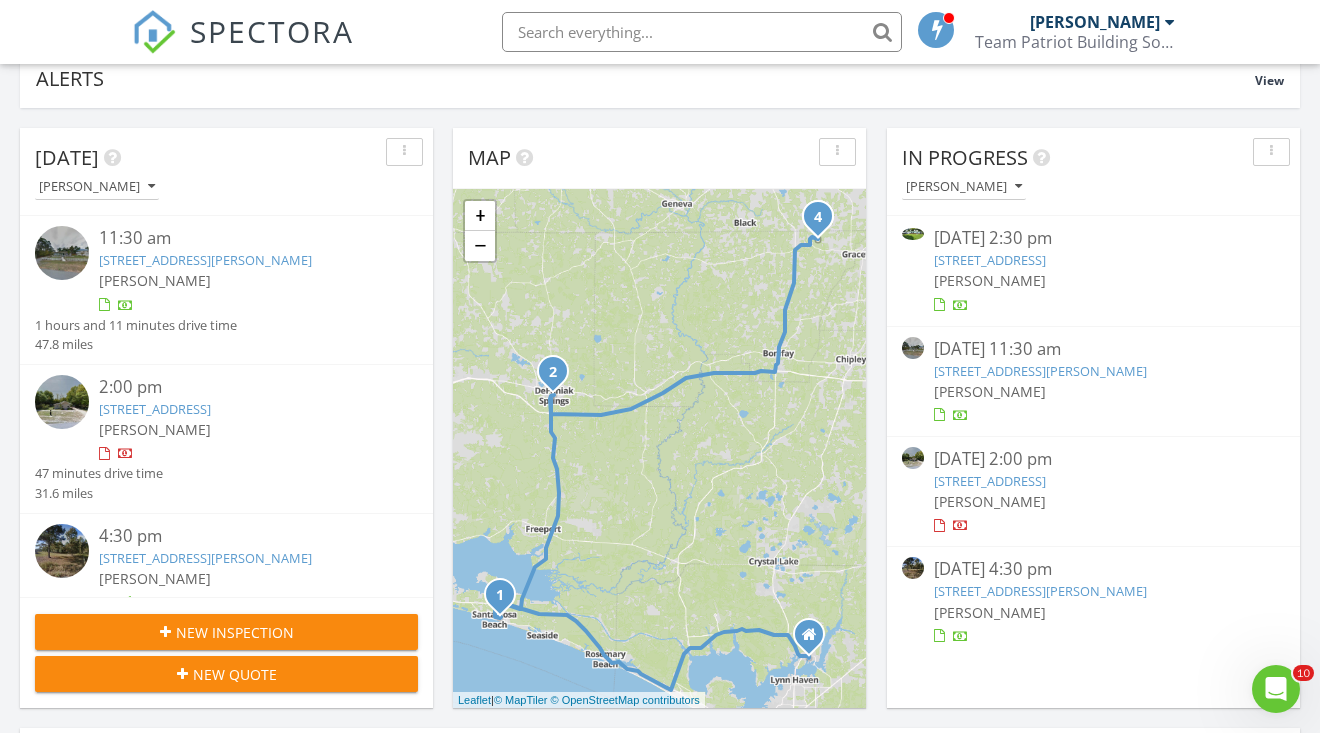 click on "[PERSON_NAME]" at bounding box center [990, 612] 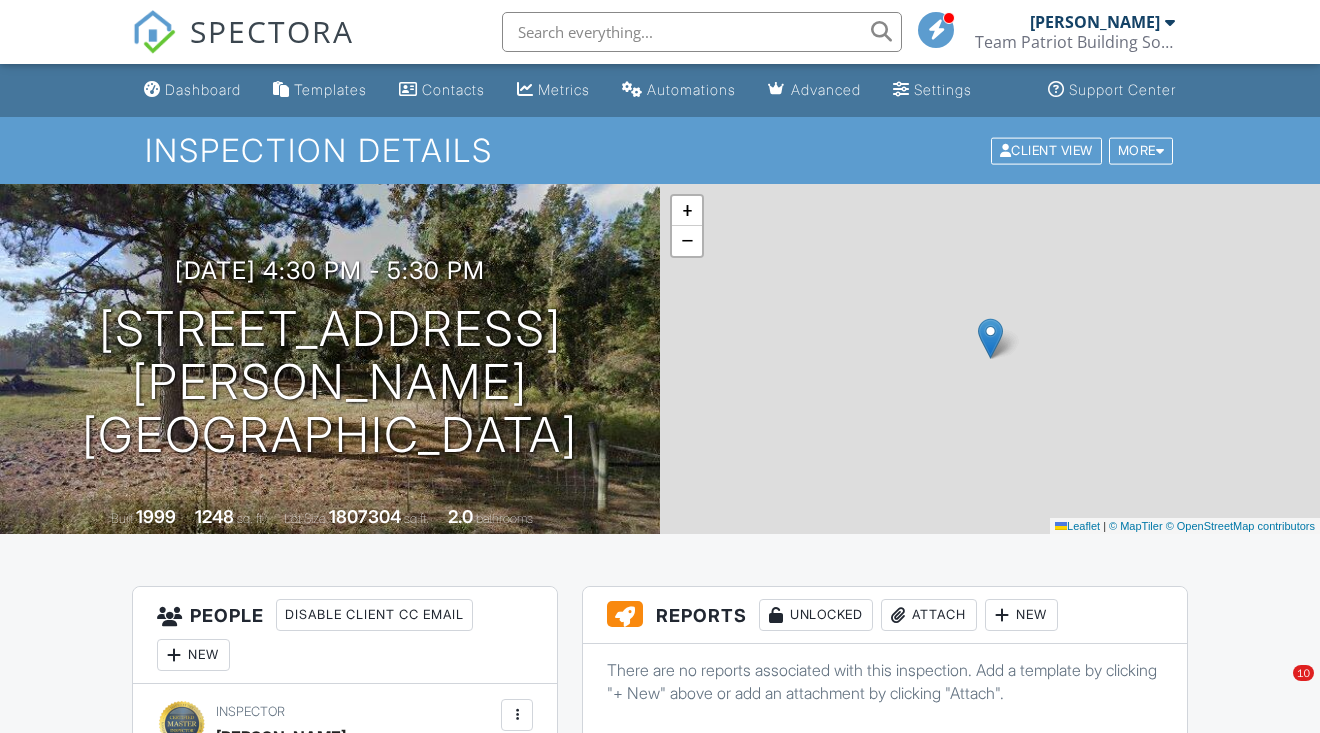 scroll, scrollTop: 0, scrollLeft: 0, axis: both 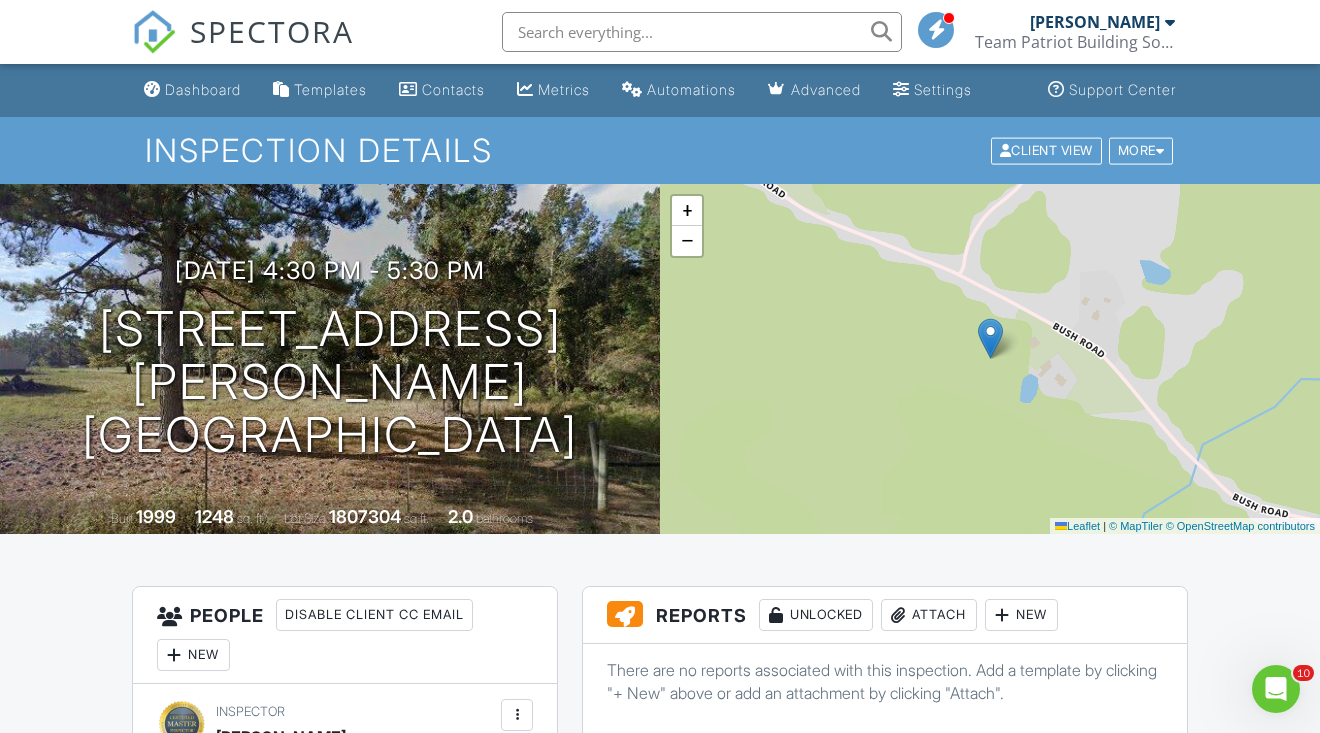 click on "SPECTORA" at bounding box center [272, 31] 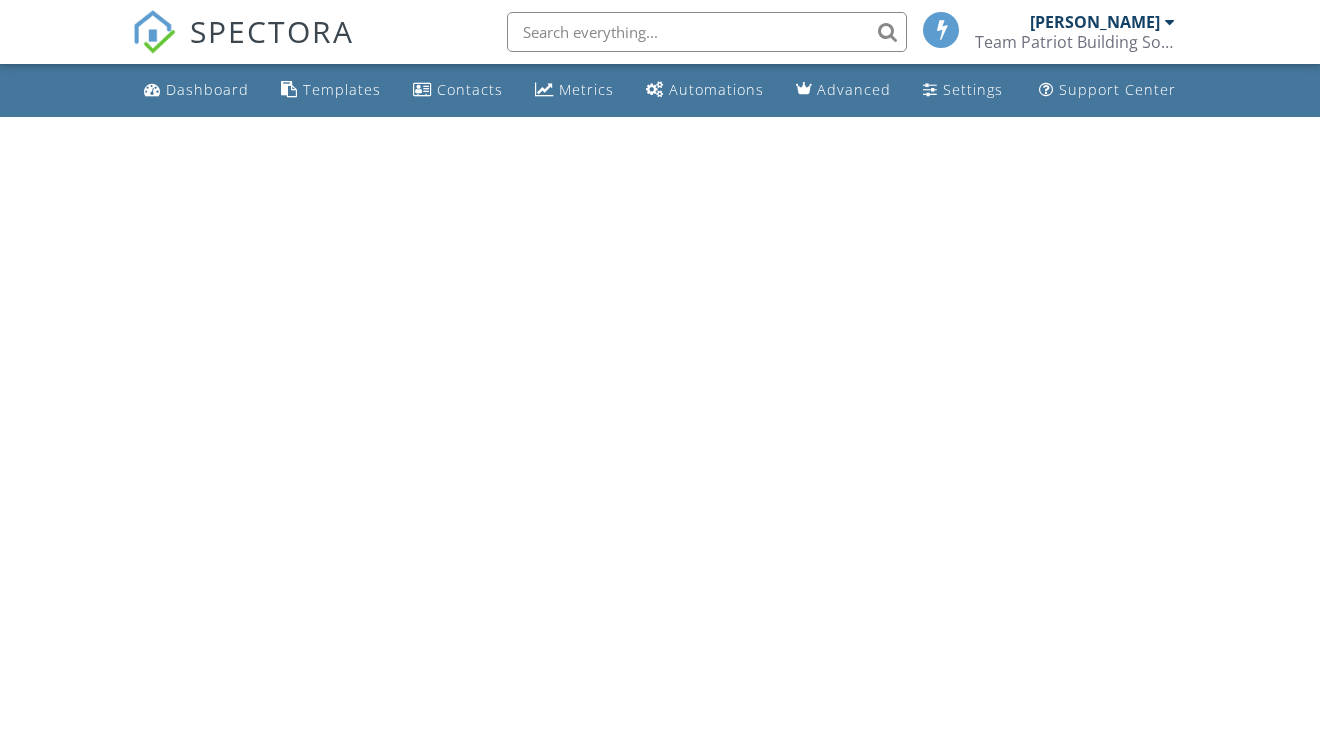 scroll, scrollTop: 0, scrollLeft: 0, axis: both 